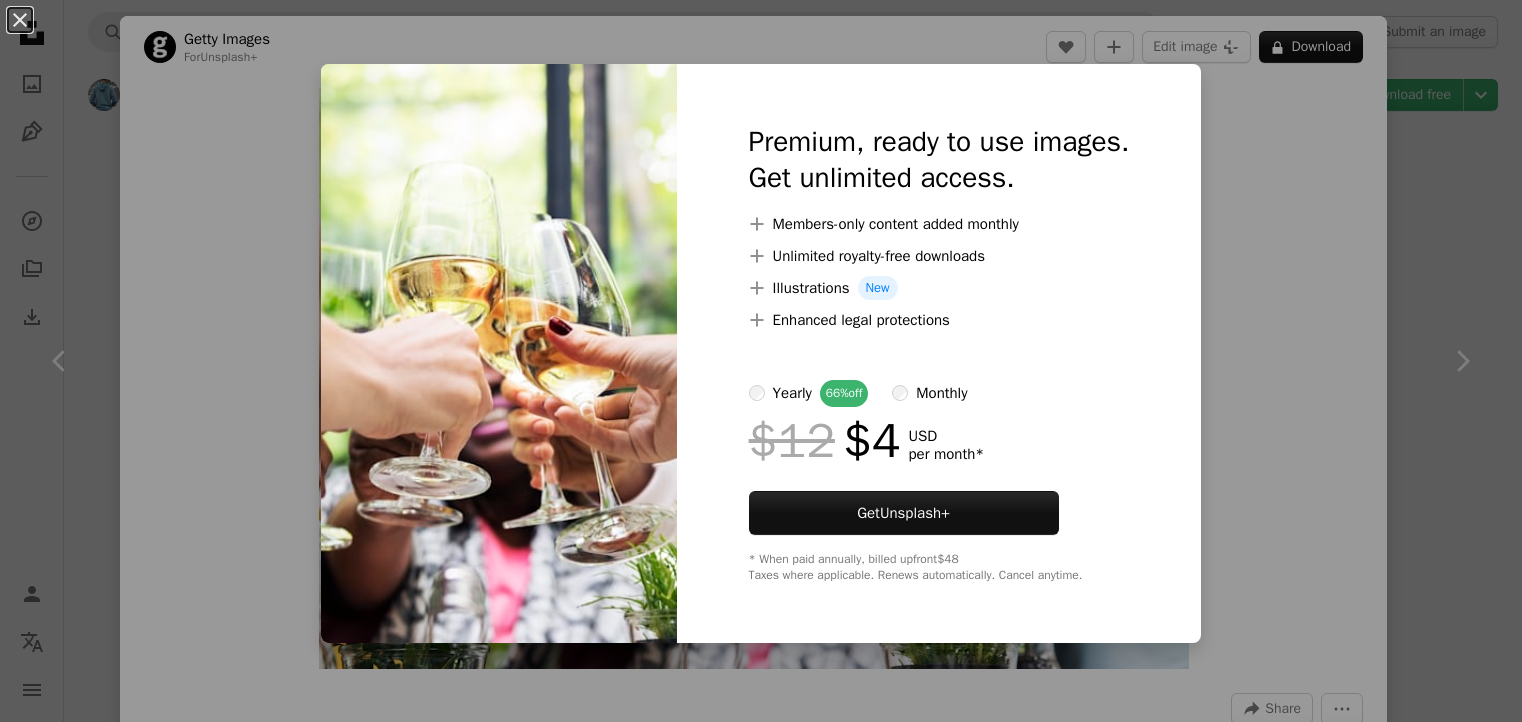 scroll, scrollTop: 8510, scrollLeft: 0, axis: vertical 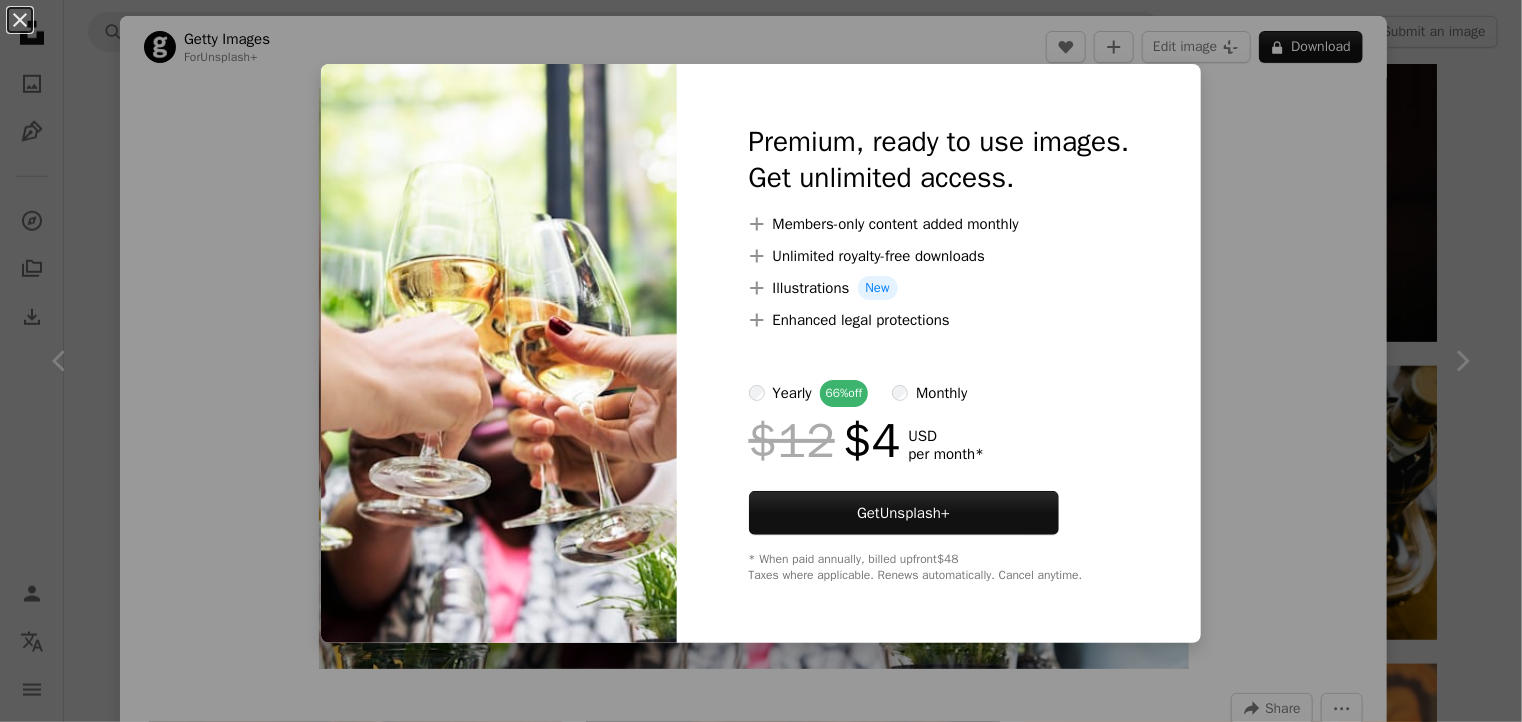 click on "Premium, ready to use images. Get unlimited access. A plus sign Members-only content added monthly A plus sign Unlimited royalty-free downloads A plus sign Illustrations  New A plus sign Enhanced legal protections yearly 66%  off monthly $12   $4 USD per month * Get  Unsplash+ * When paid annually, billed upfront  $48 Taxes where applicable. Renews automatically. Cancel anytime." at bounding box center (939, 353) 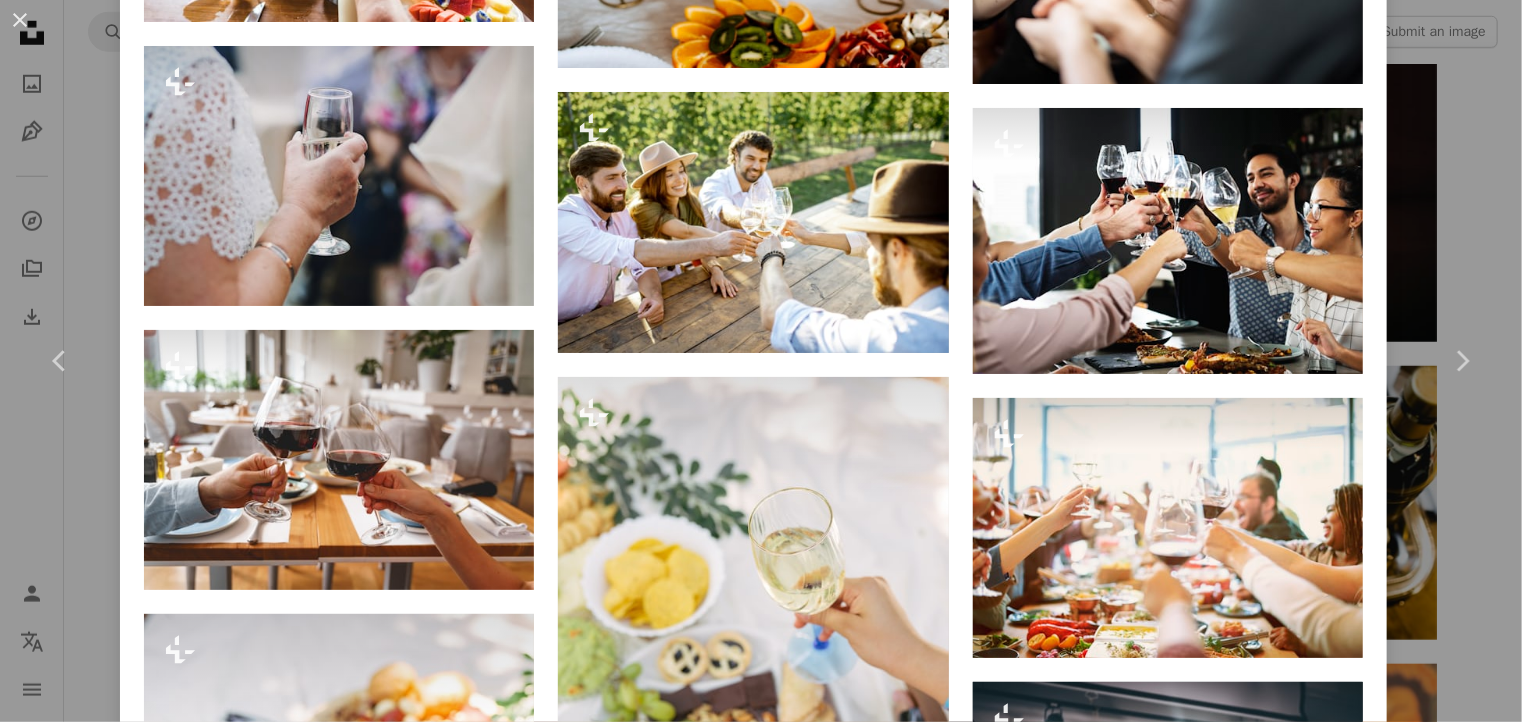 scroll, scrollTop: 5900, scrollLeft: 0, axis: vertical 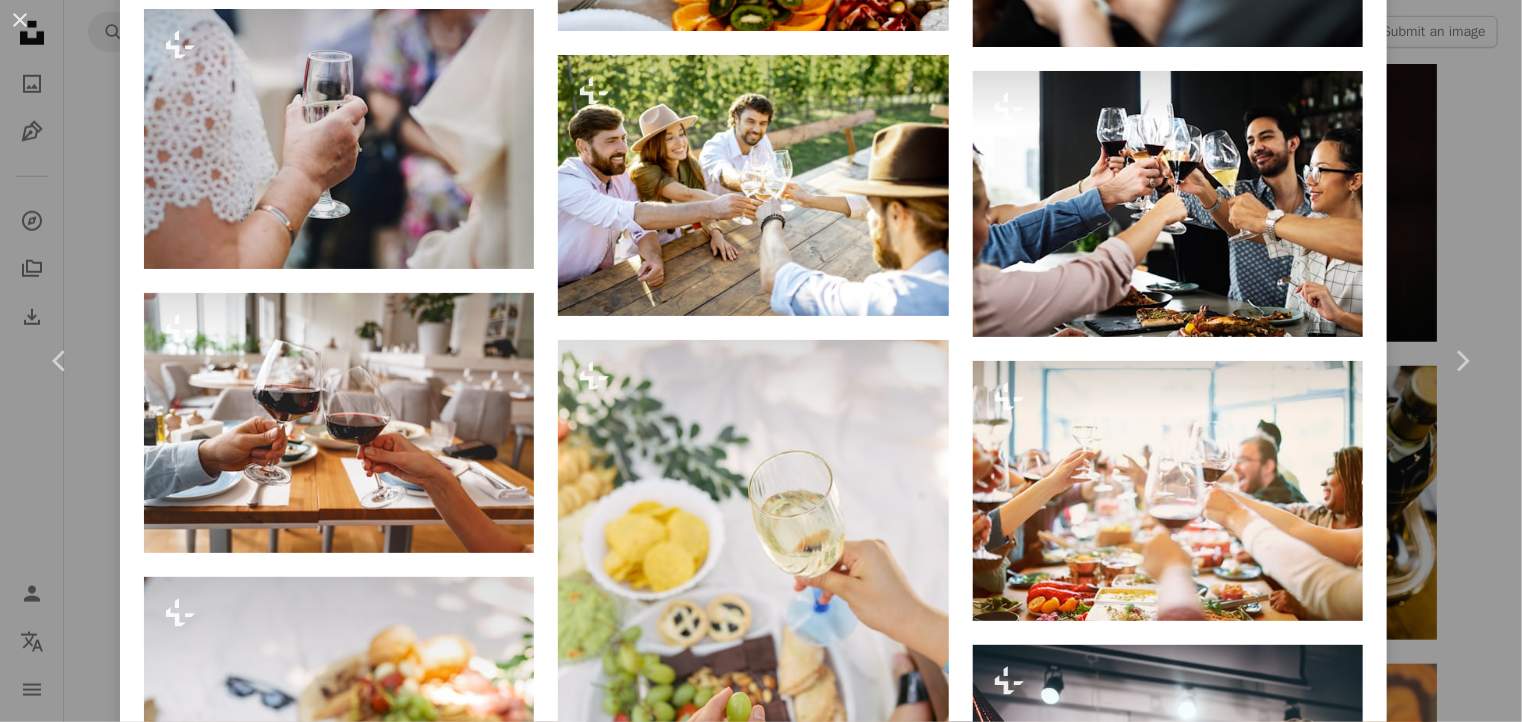 type 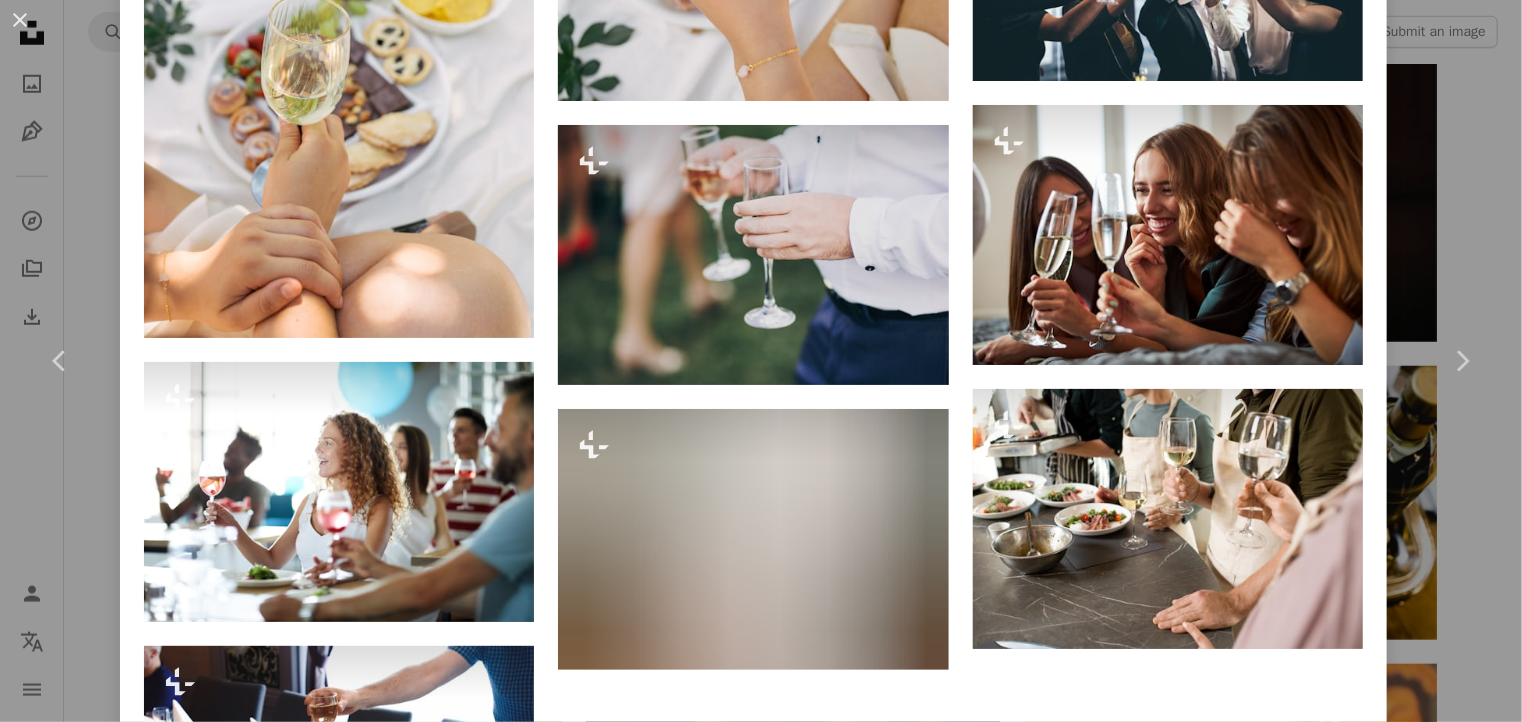 scroll, scrollTop: 6800, scrollLeft: 0, axis: vertical 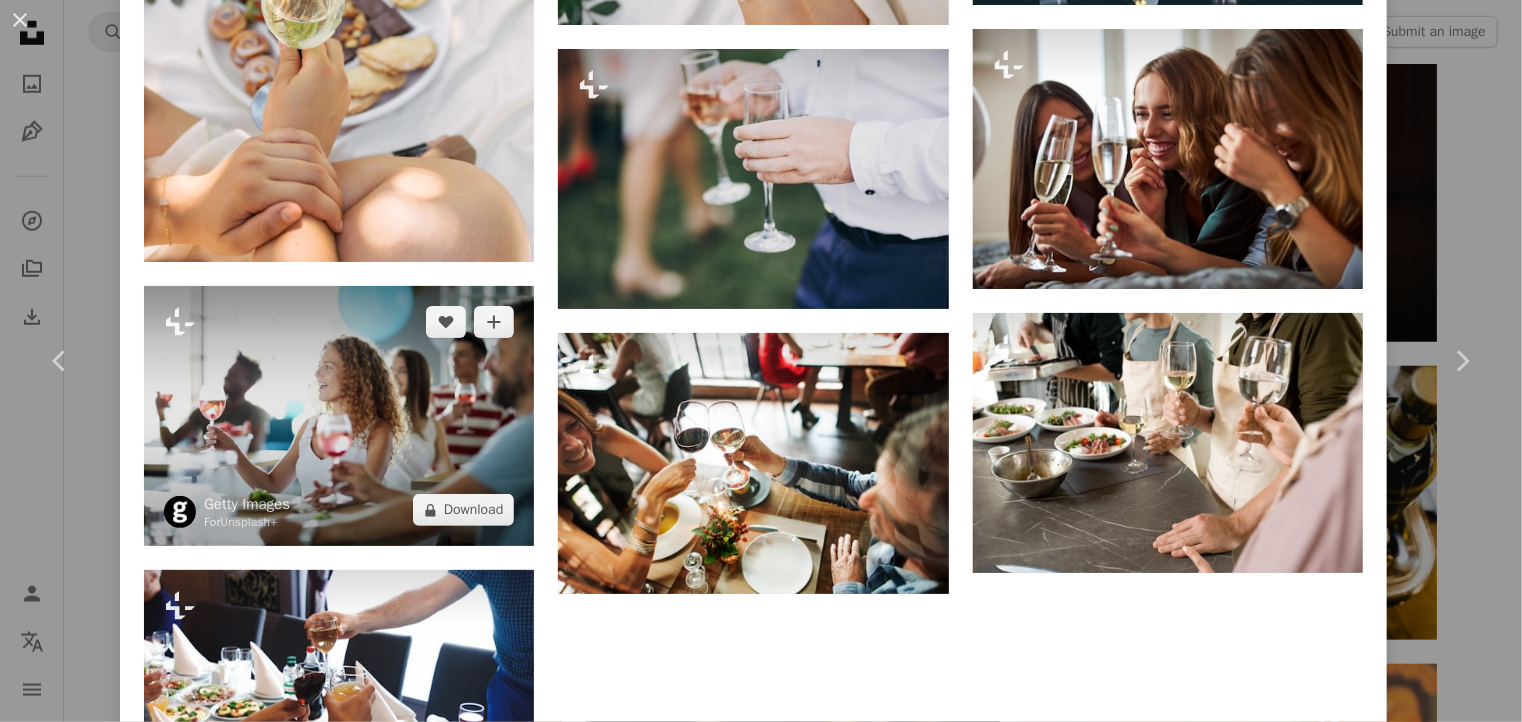 click at bounding box center [339, 416] 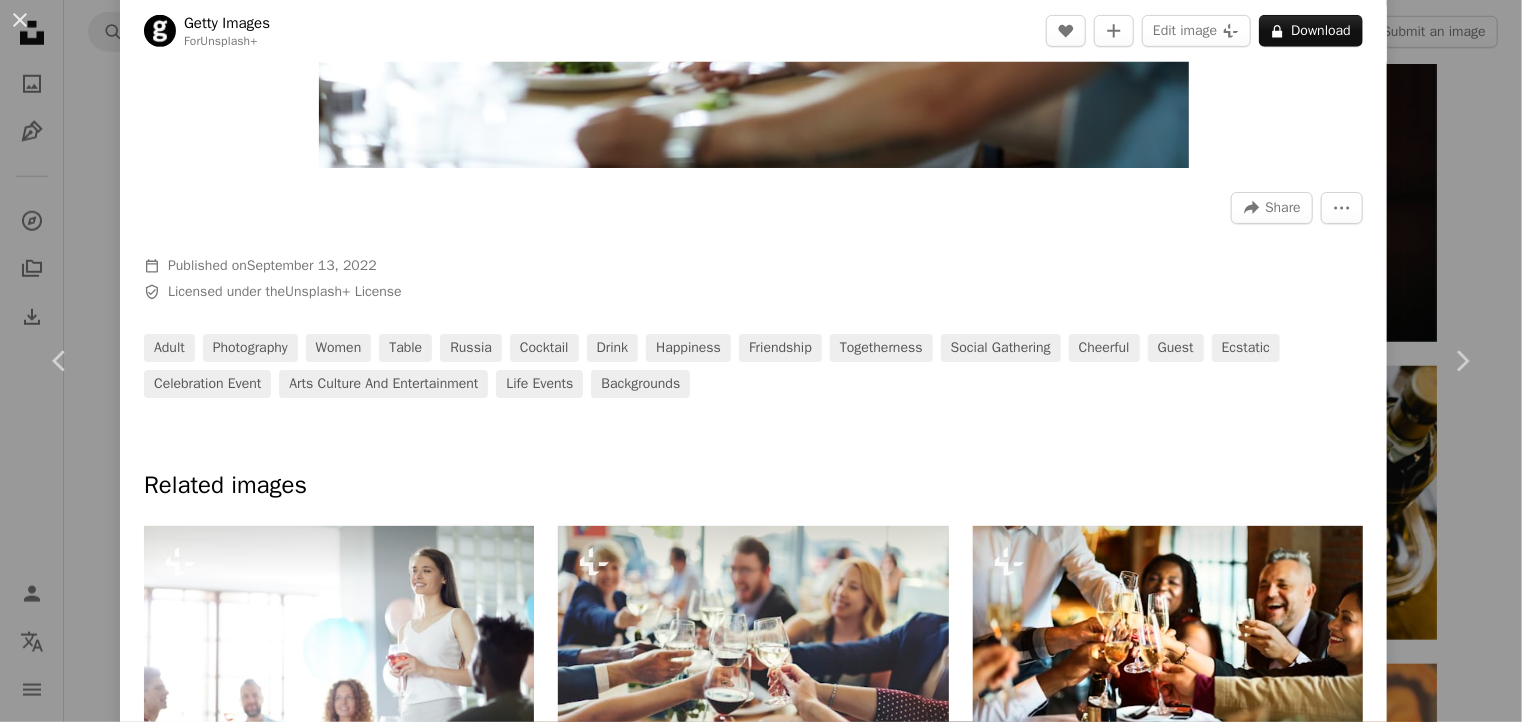 scroll, scrollTop: 900, scrollLeft: 0, axis: vertical 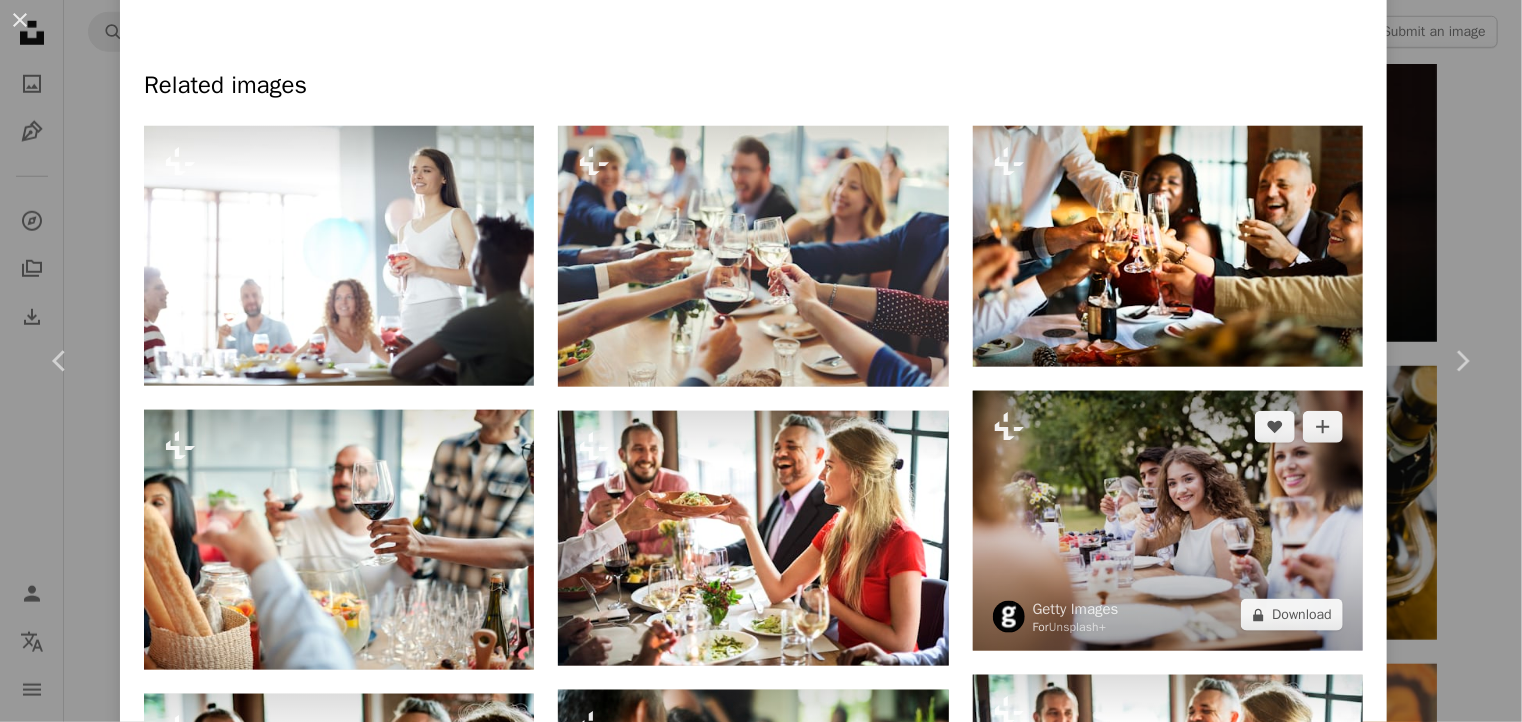 click at bounding box center (1168, 521) 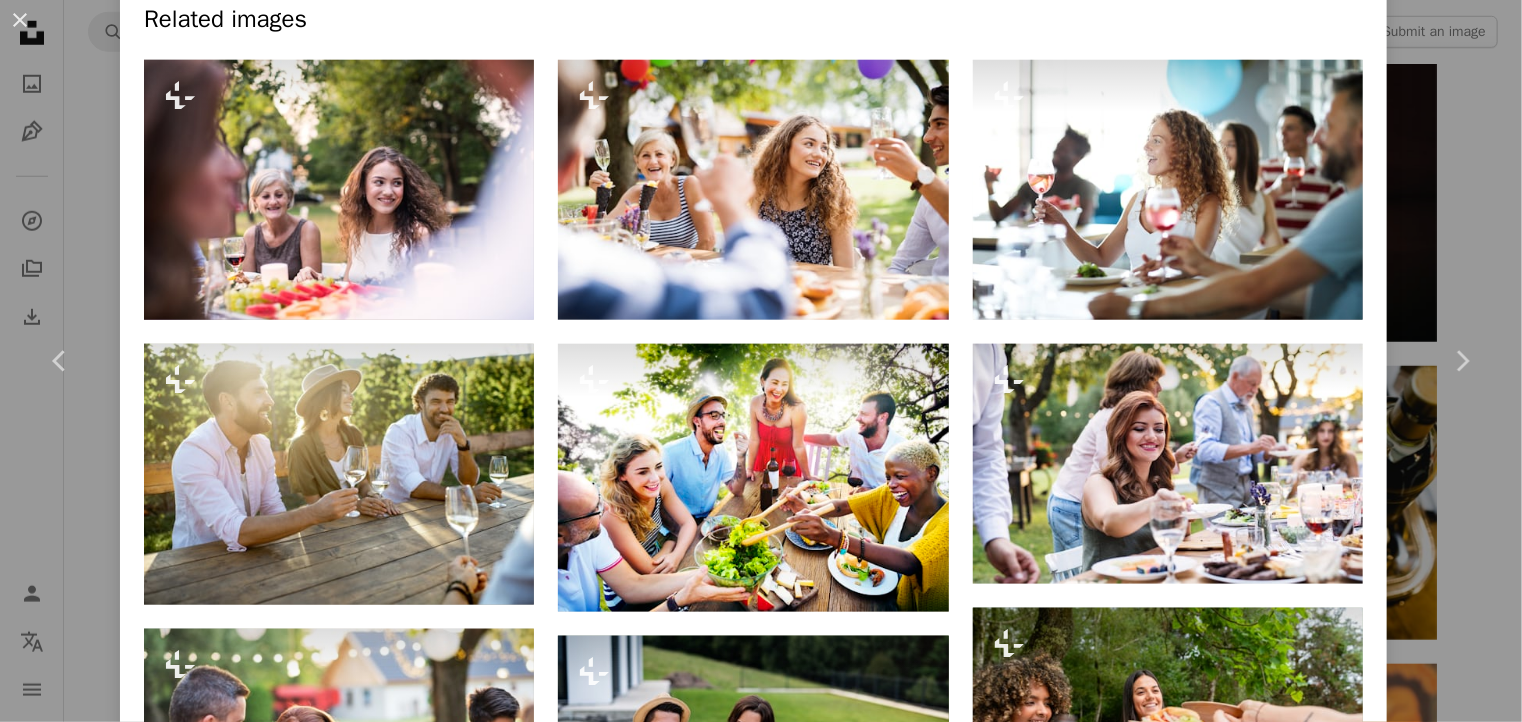 scroll, scrollTop: 1000, scrollLeft: 0, axis: vertical 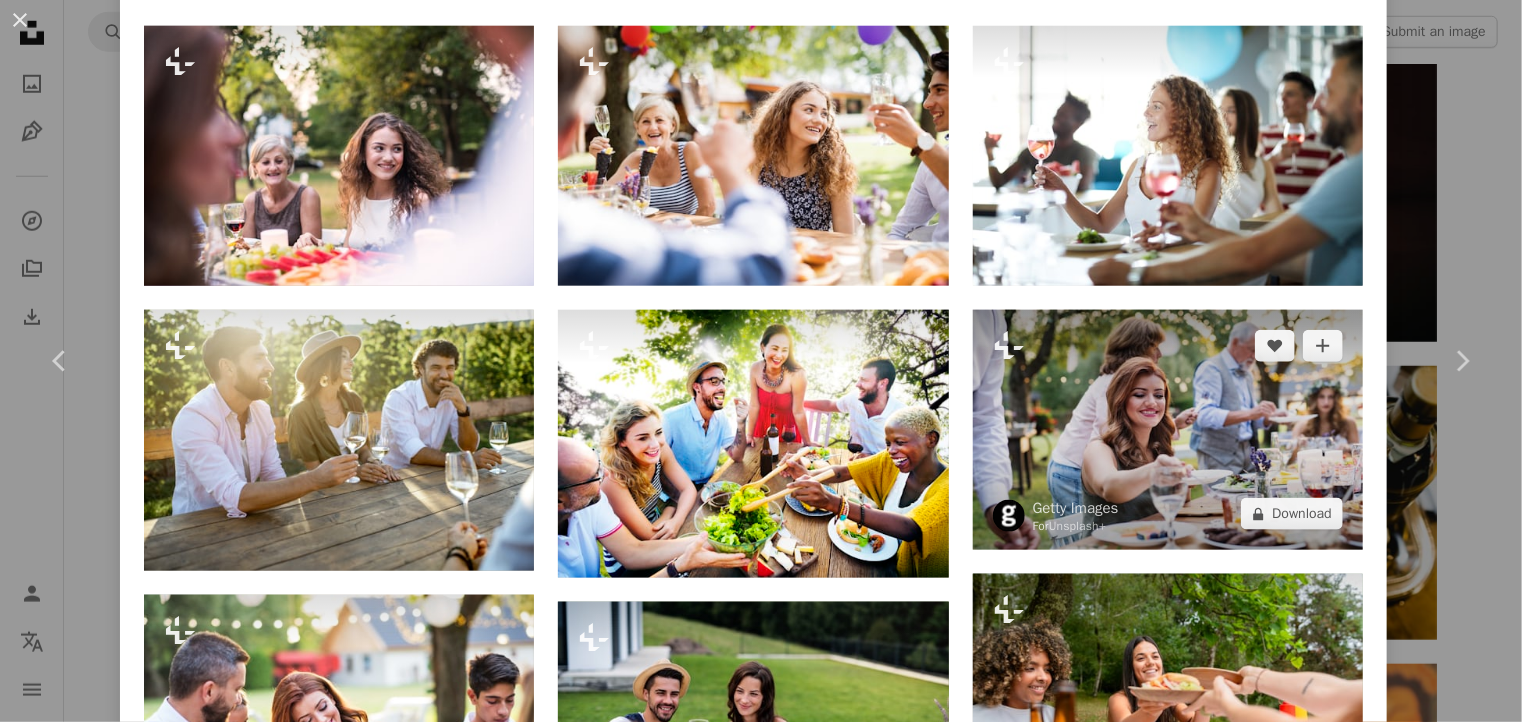 click at bounding box center [1168, 430] 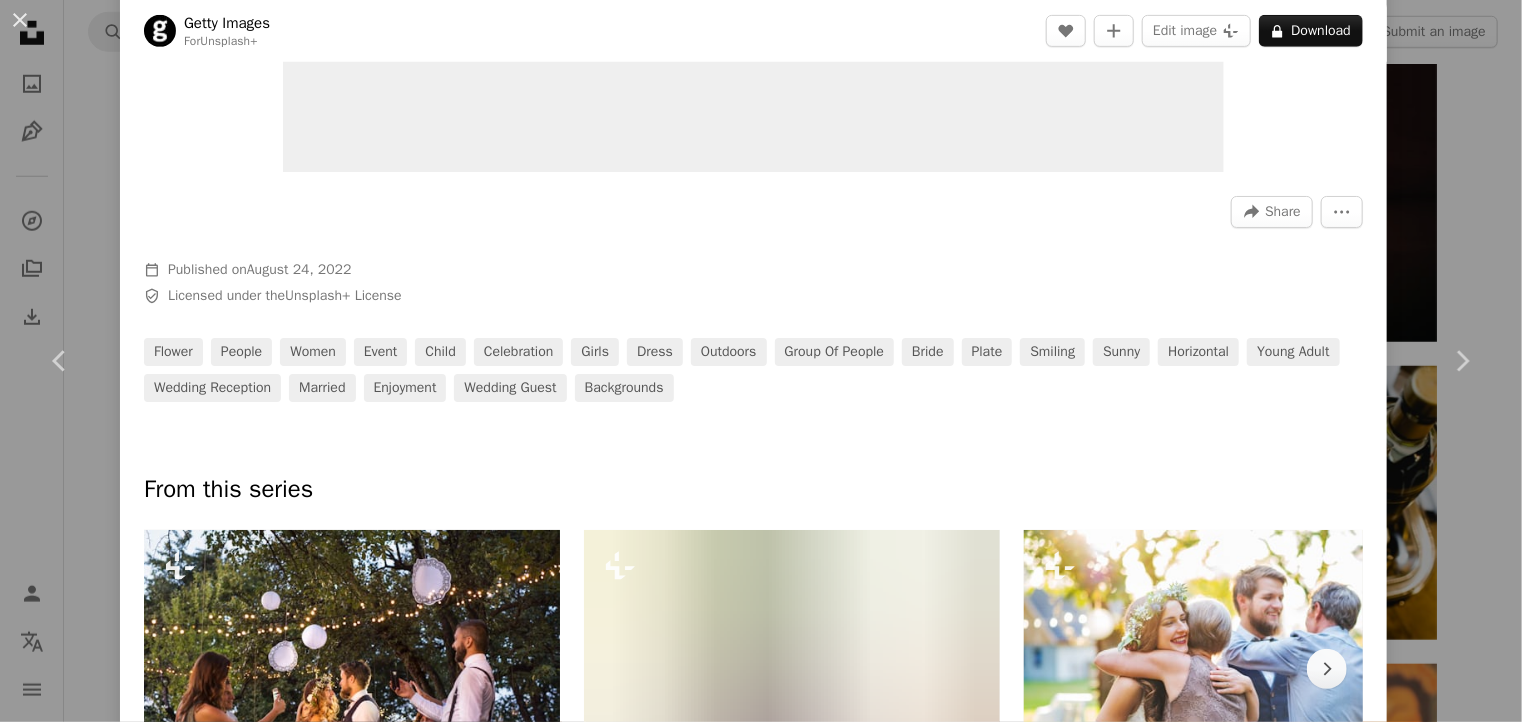 scroll, scrollTop: 0, scrollLeft: 0, axis: both 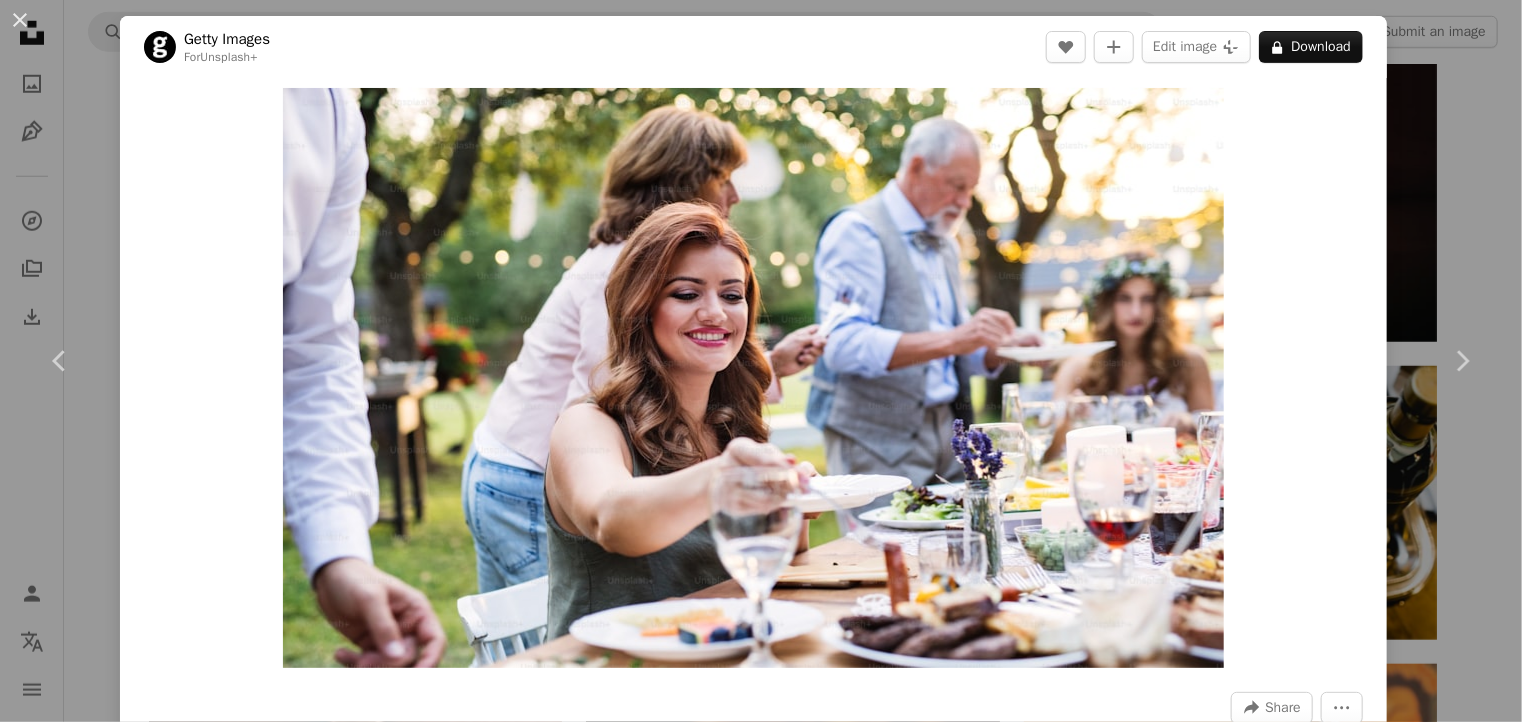 click on "An X shape Chevron left Chevron right Getty Images For Unsplash+ A heart A plus sign Edit image Plus sign for Unsplash+ A lock Download Zoom in A forward-right arrow Share More Actions Calendar outlined Published on August 24, 2022 Safety Licensed under the Unsplash+ License flower people women event child celebration girls dress outdoors group of people bride plate smiling sunny horizontal young adult wedding reception married enjoyment wedding guest Backgrounds From this series Chevron right Plus sign for Unsplash+ Plus sign for Unsplash+ Plus sign for Unsplash+ Plus sign for Unsplash+ Plus sign for Unsplash+ Plus sign for Unsplash+ Plus sign for Unsplash+ Plus sign for Unsplash+ Plus sign for Unsplash+ Plus sign for Unsplash+ Plus sign for Unsplash+ Related images Plus sign for Unsplash+ A heart A plus sign Getty Images For Unsplash+ A lock Download Plus sign for Unsplash+ A heart A plus sign Getty Images For Unsplash+ A lock Download Plus sign for Unsplash+ A heart A plus sign Getty Images For Unsplash+ A lock" at bounding box center (761, 361) 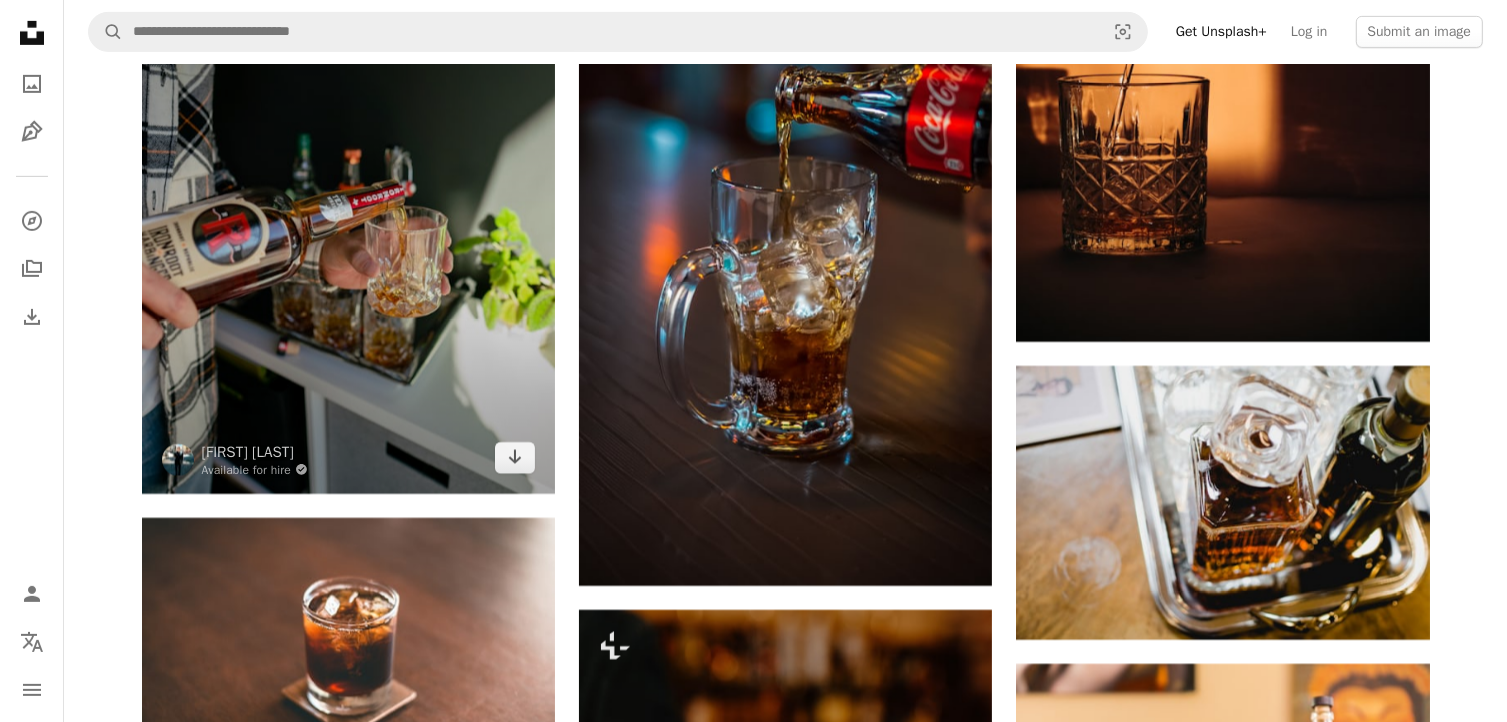 click at bounding box center [348, 235] 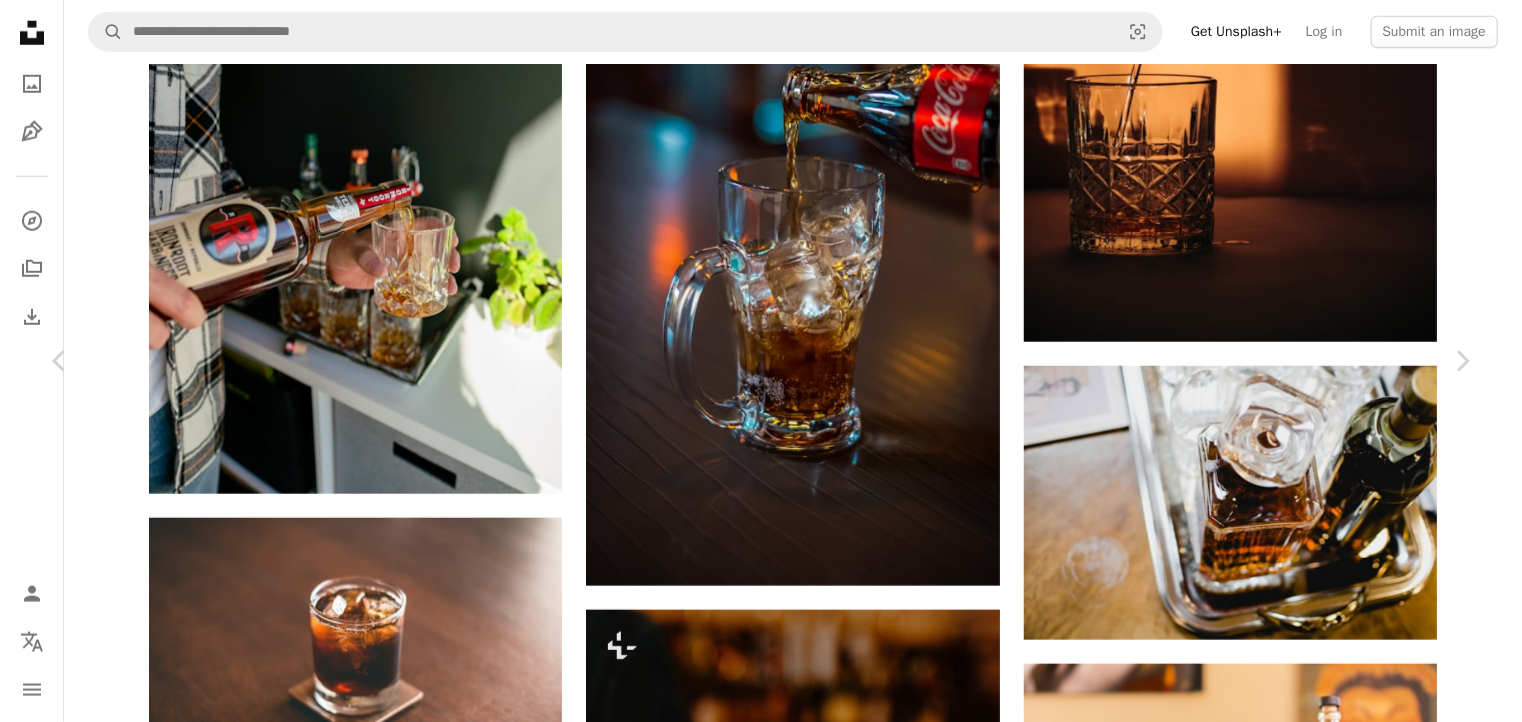 scroll, scrollTop: 900, scrollLeft: 0, axis: vertical 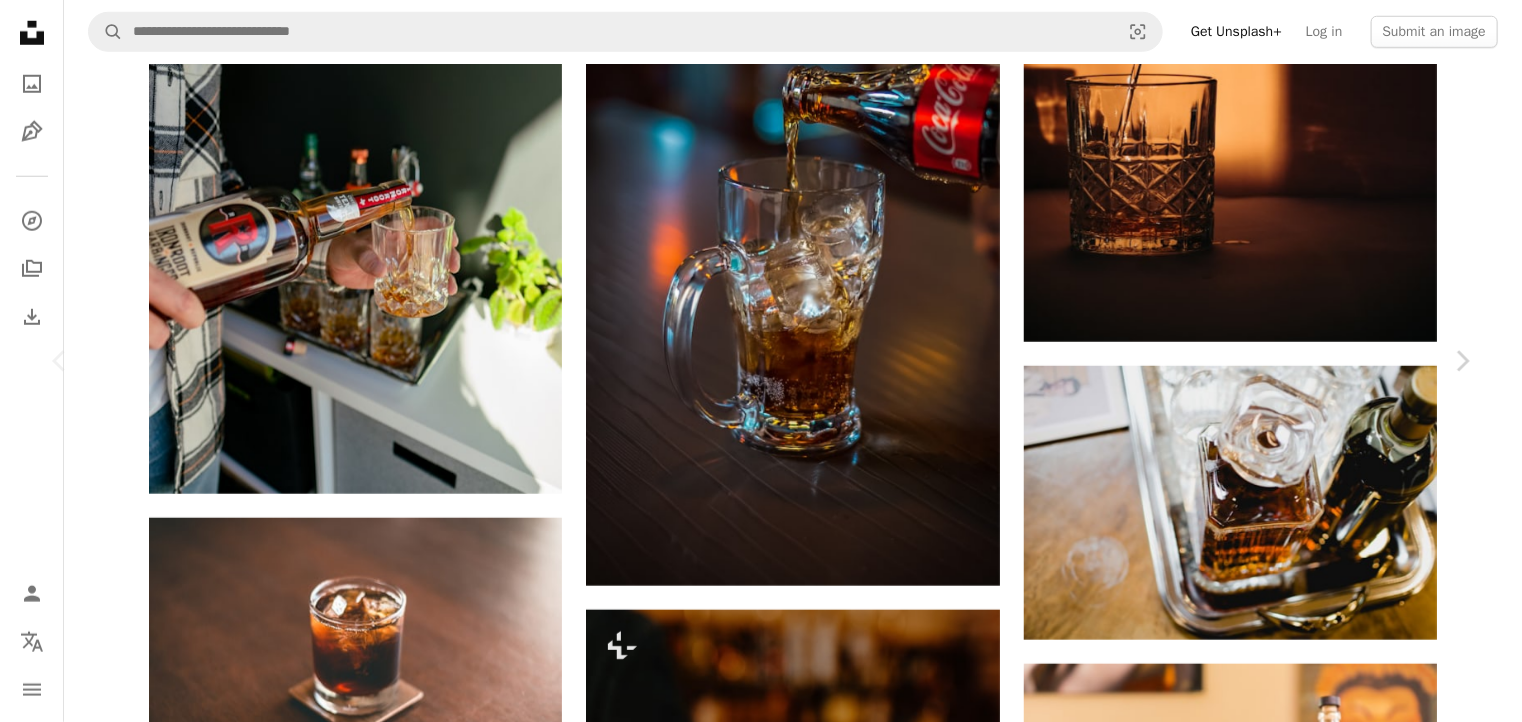click on "Download free" at bounding box center (1273, 9319) 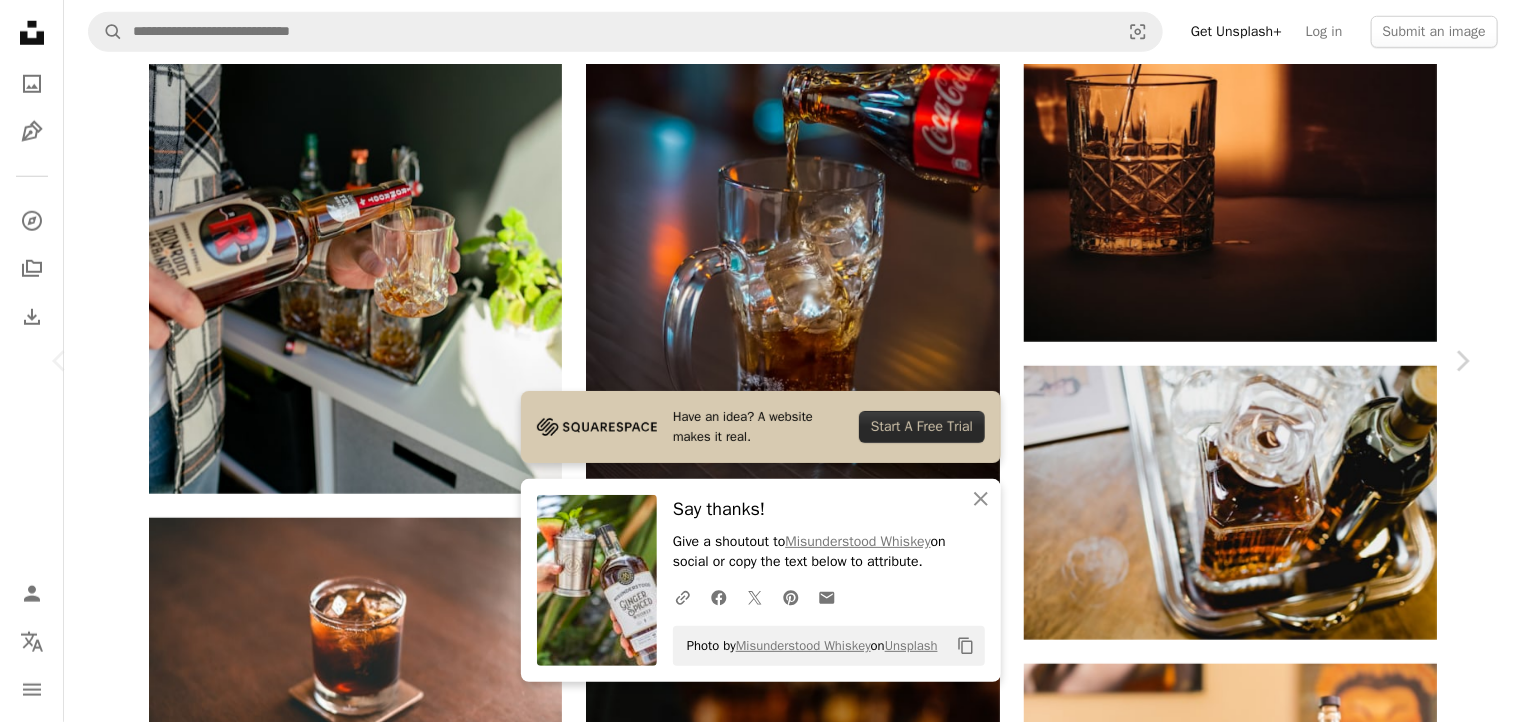 scroll, scrollTop: 1800, scrollLeft: 0, axis: vertical 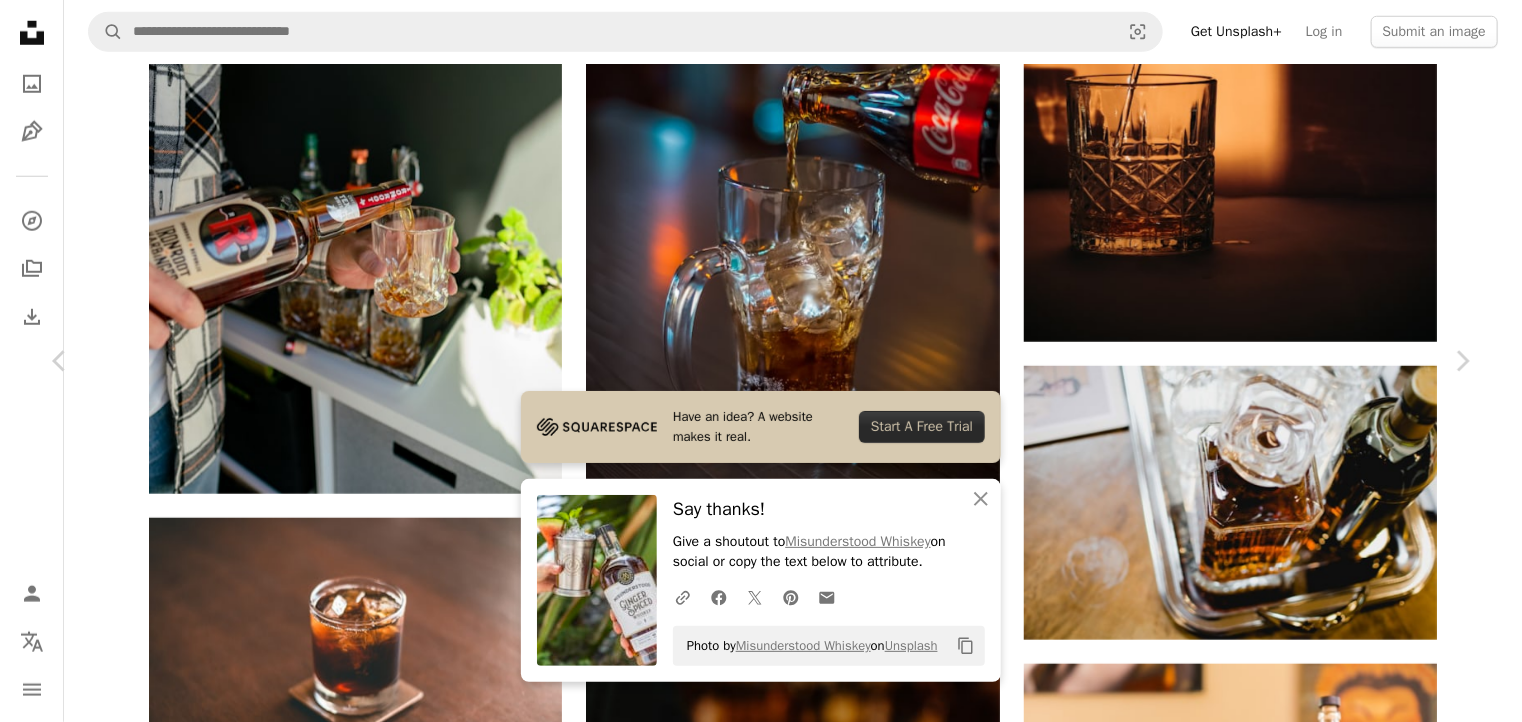 click on "Download free" at bounding box center (1273, 9319) 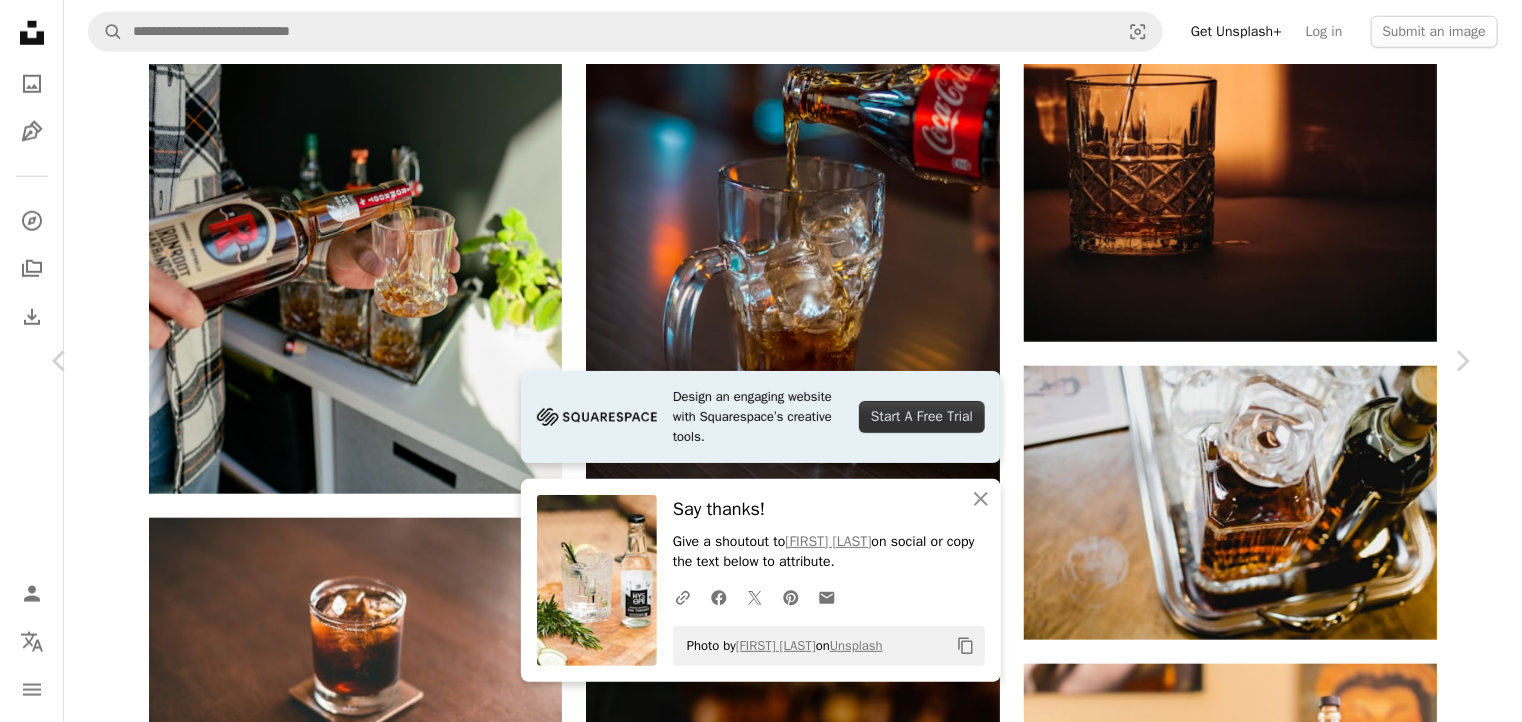 scroll, scrollTop: 800, scrollLeft: 0, axis: vertical 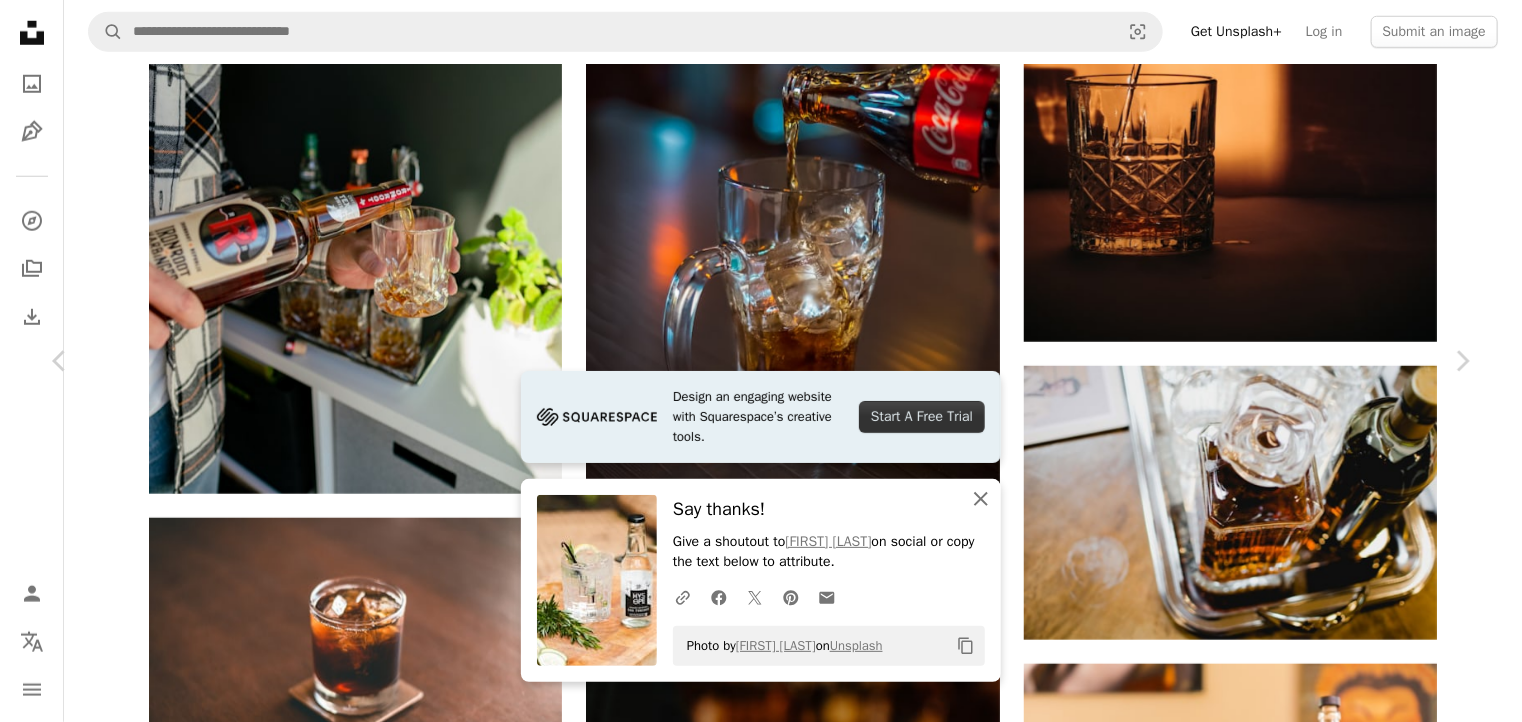 click 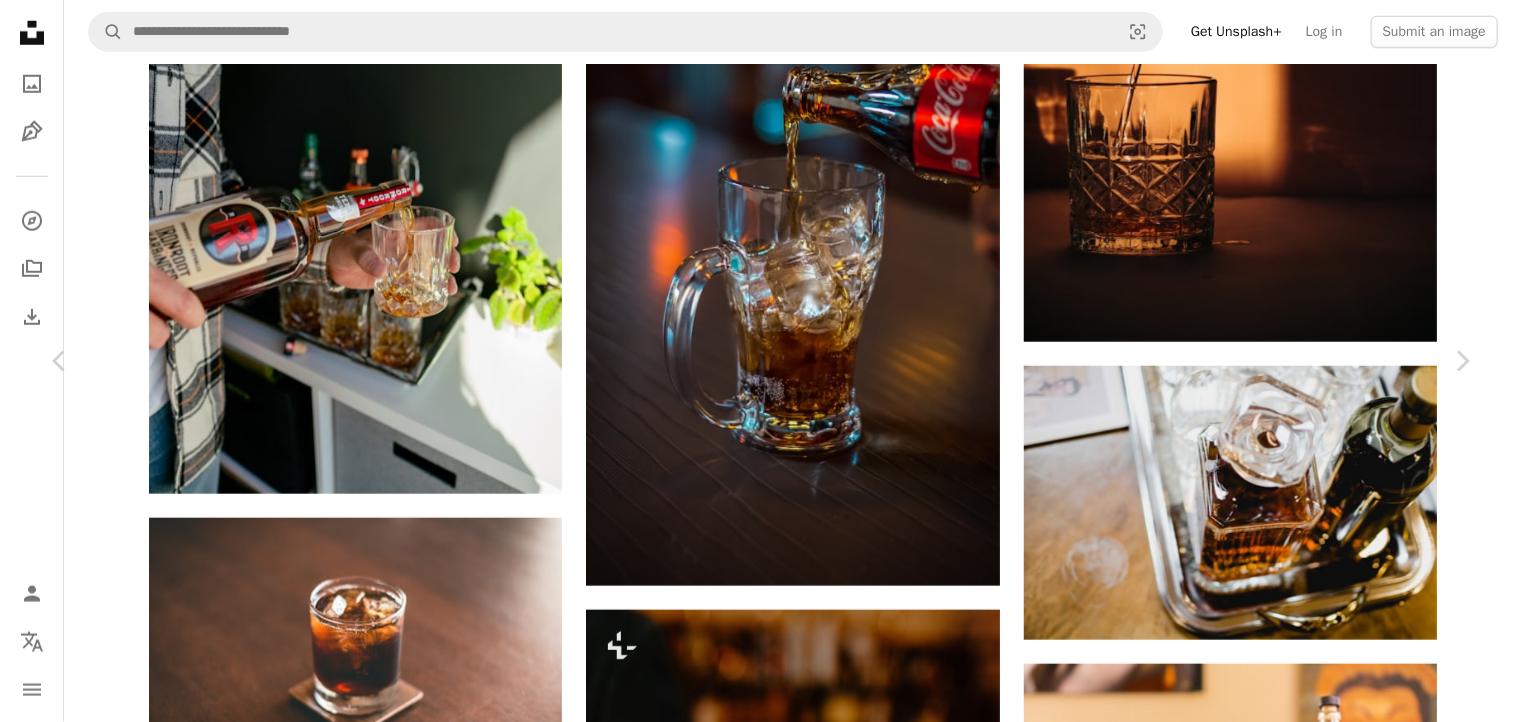scroll, scrollTop: 1100, scrollLeft: 0, axis: vertical 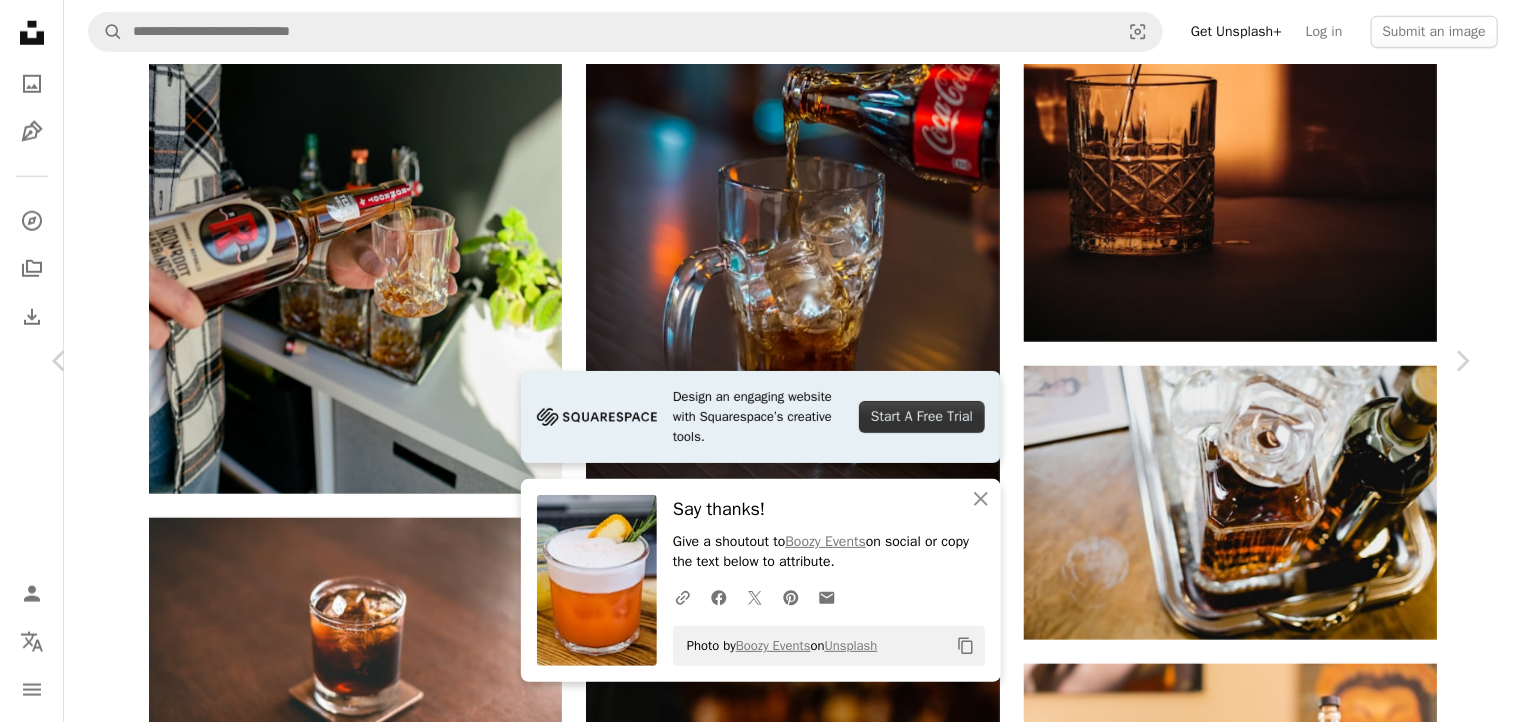 click at bounding box center (339, 9458) 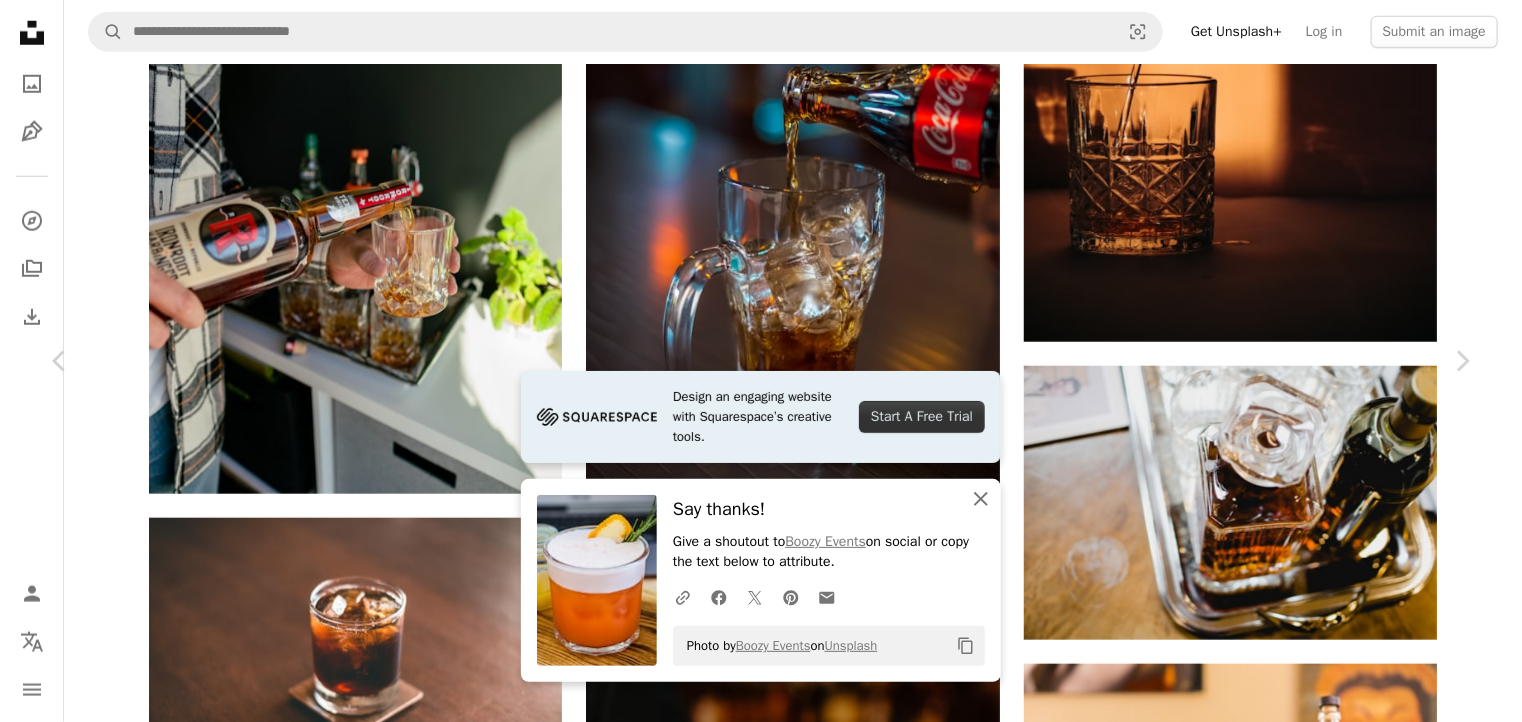click on "An X shape" 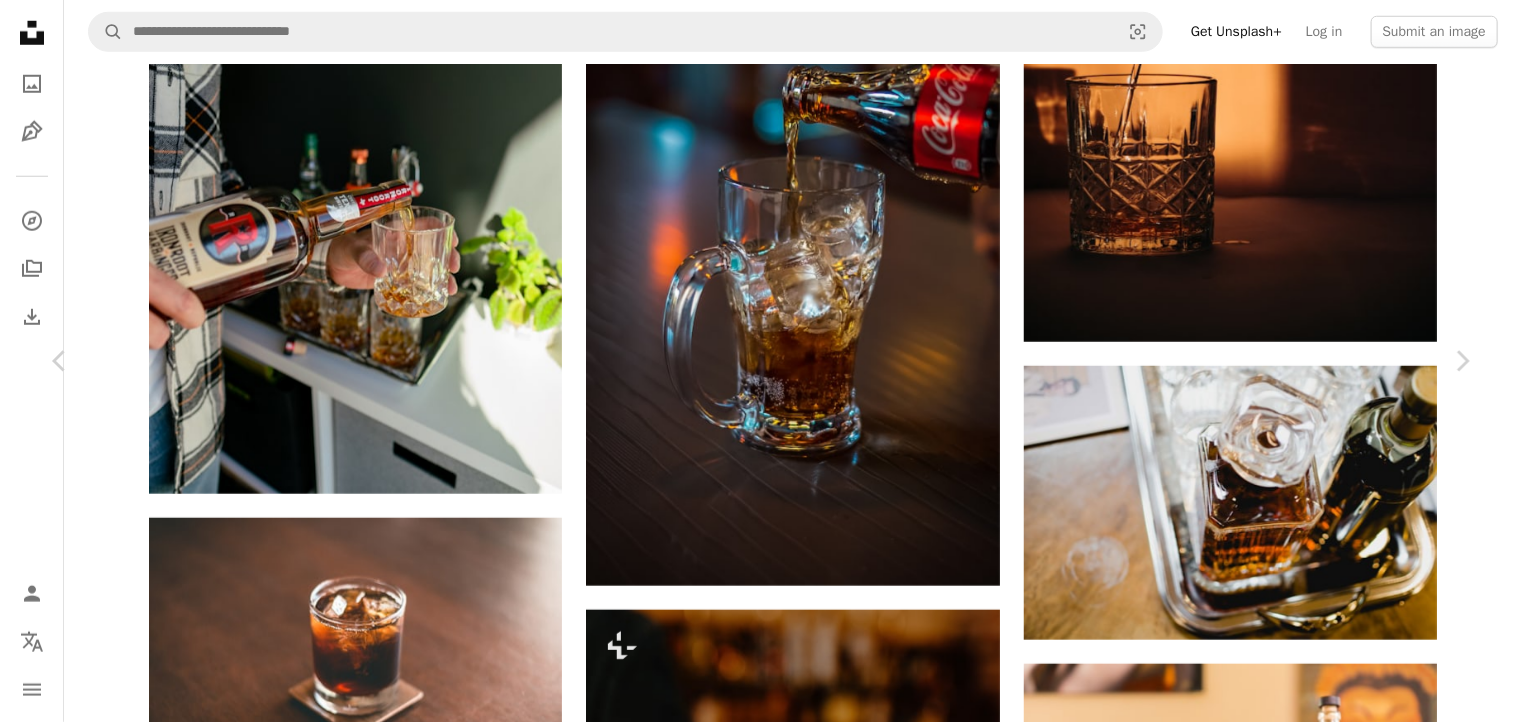 scroll, scrollTop: 2000, scrollLeft: 0, axis: vertical 